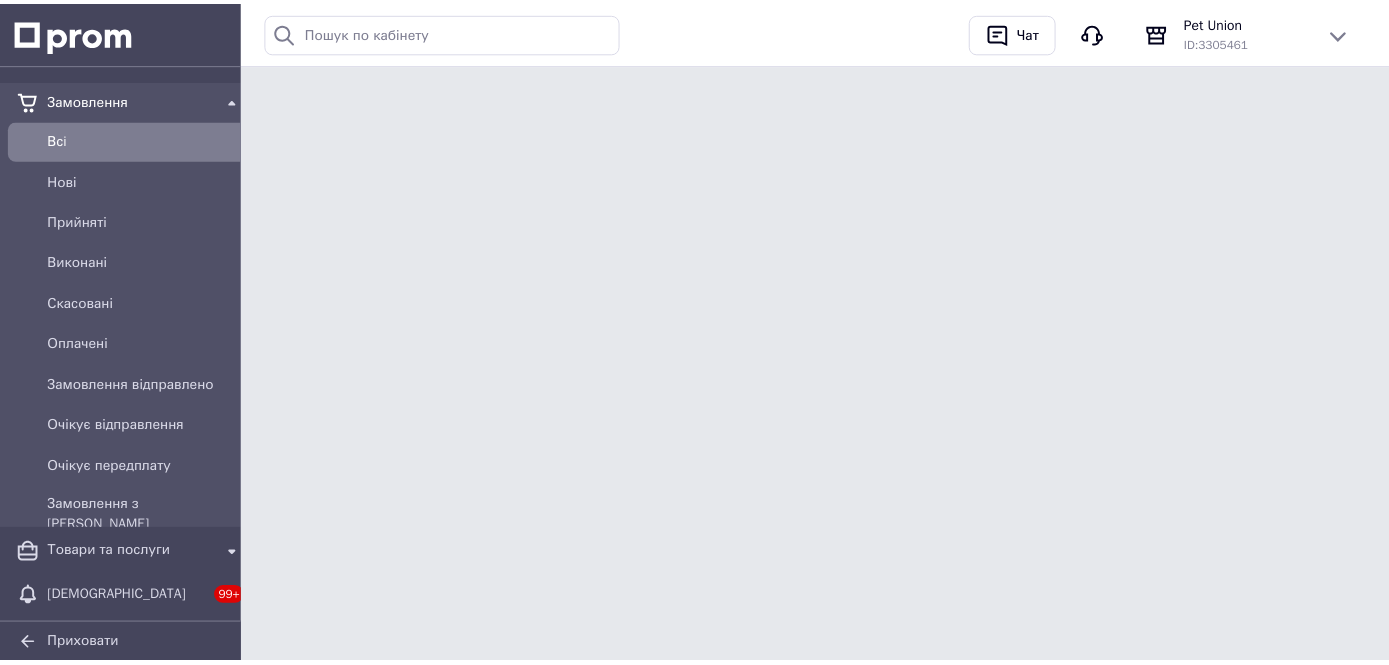 scroll, scrollTop: 0, scrollLeft: 0, axis: both 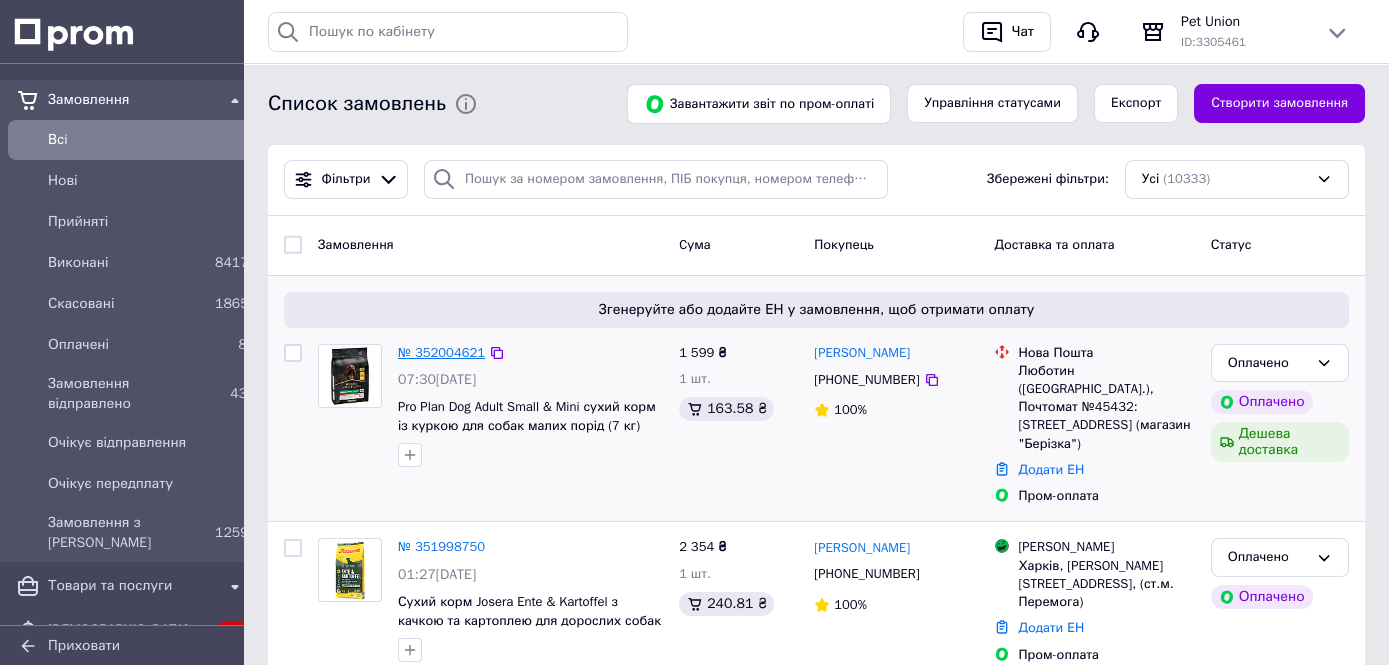 click on "№ 352004621" at bounding box center (441, 352) 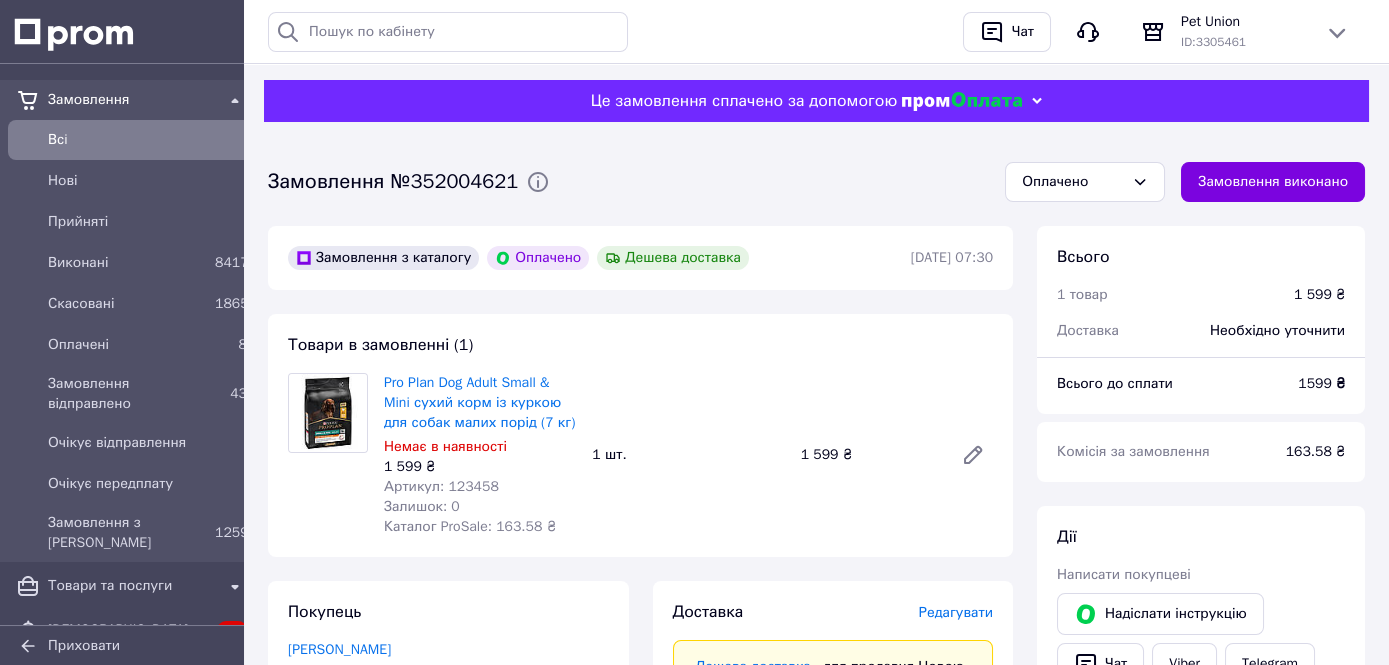 click on "Артикул: 123458" at bounding box center [441, 486] 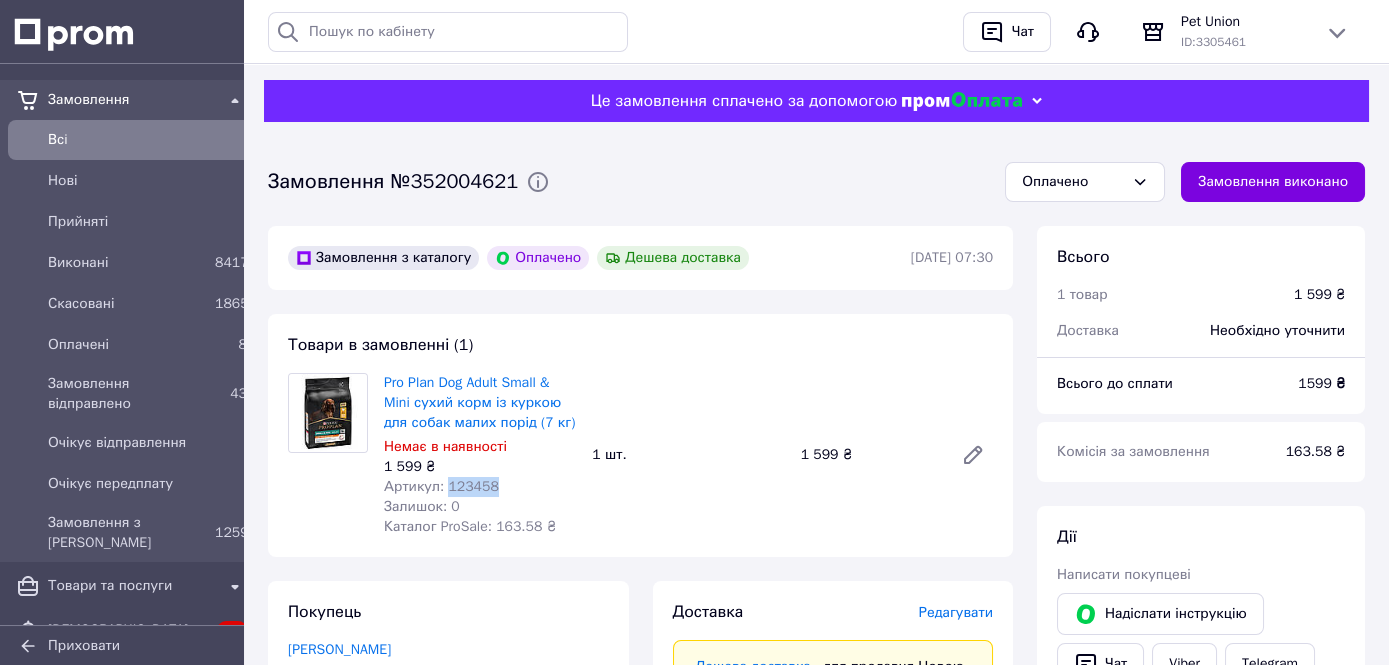 click on "Артикул: 123458" at bounding box center [441, 486] 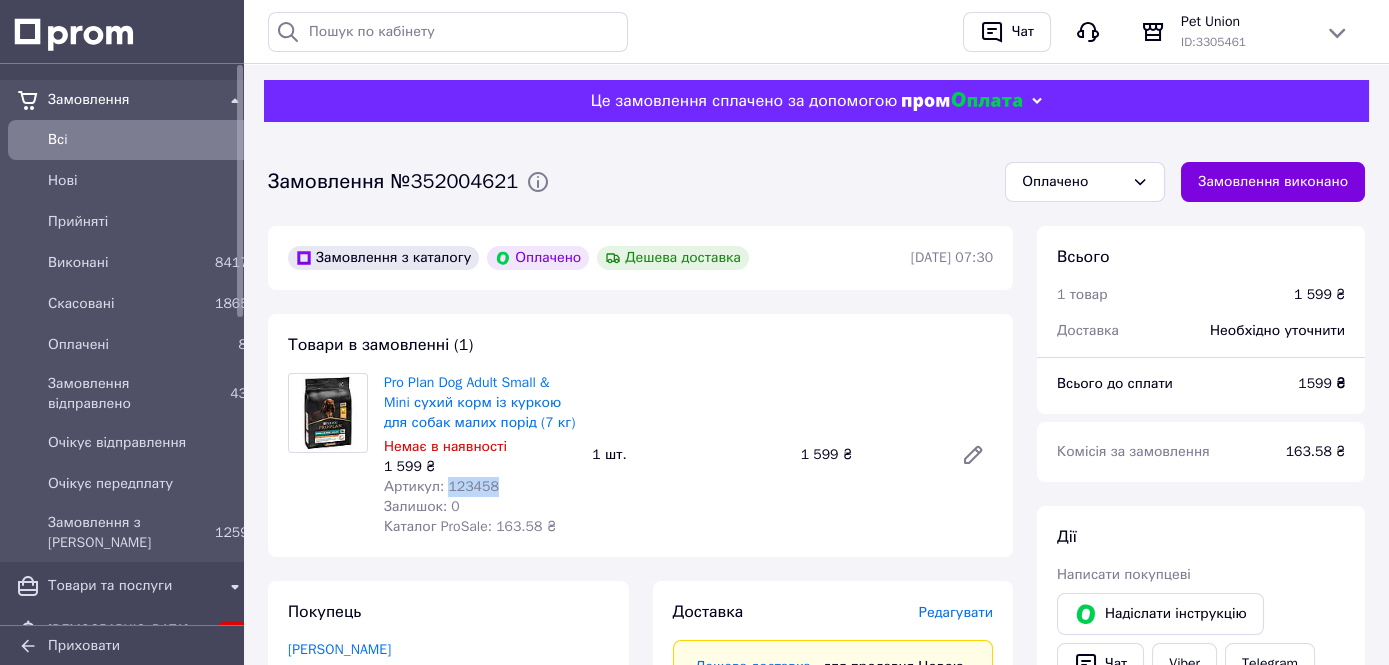 click on "Всi" at bounding box center (147, 140) 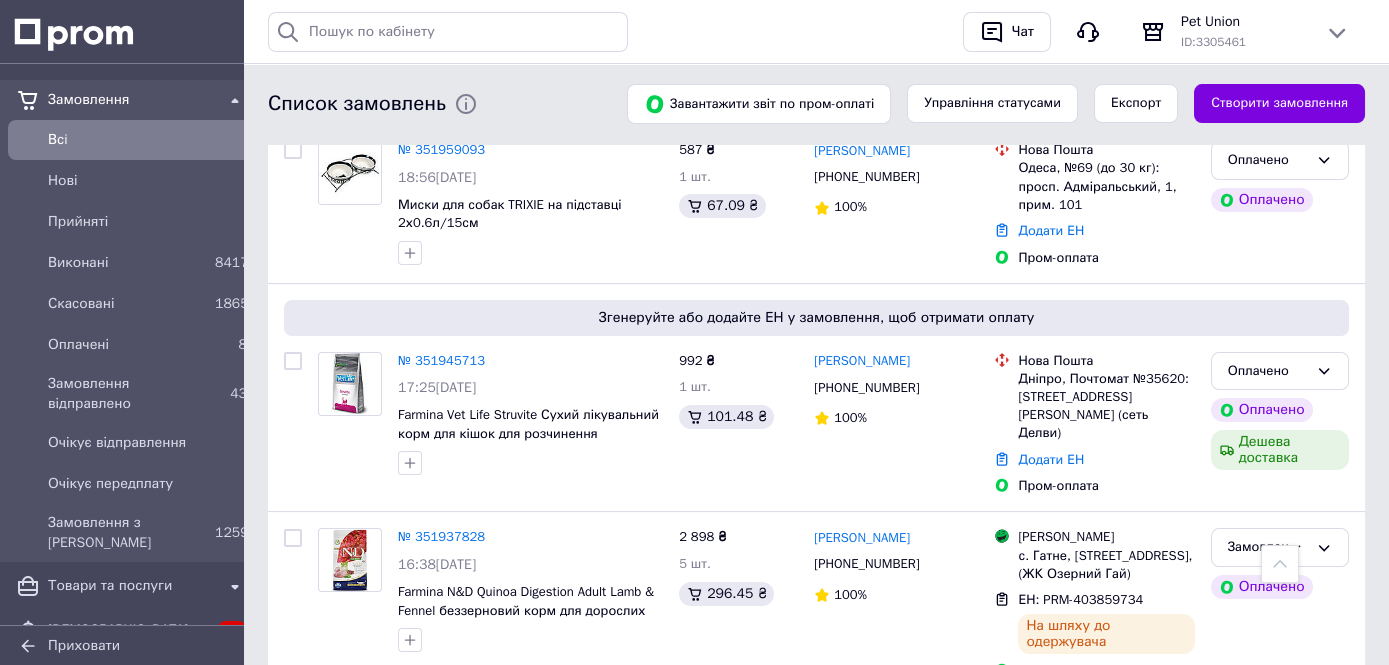scroll, scrollTop: 1408, scrollLeft: 0, axis: vertical 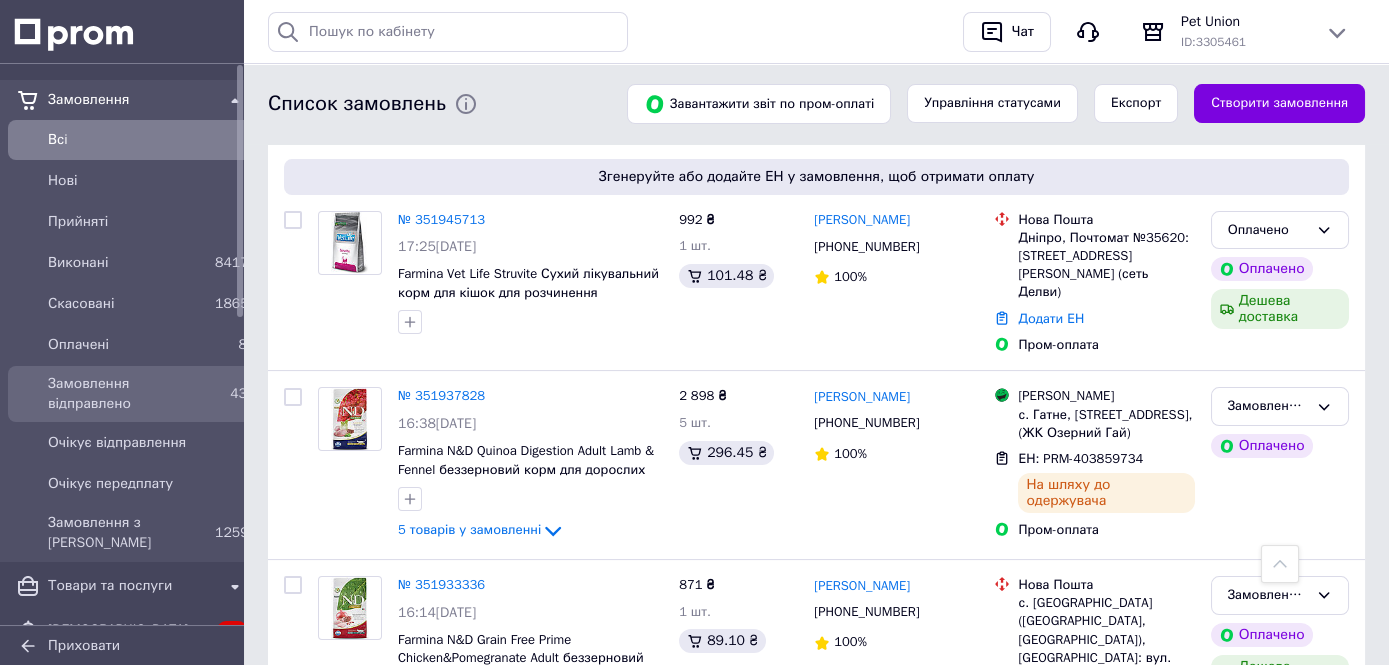 click on "Замовлення відправлено" at bounding box center [127, 394] 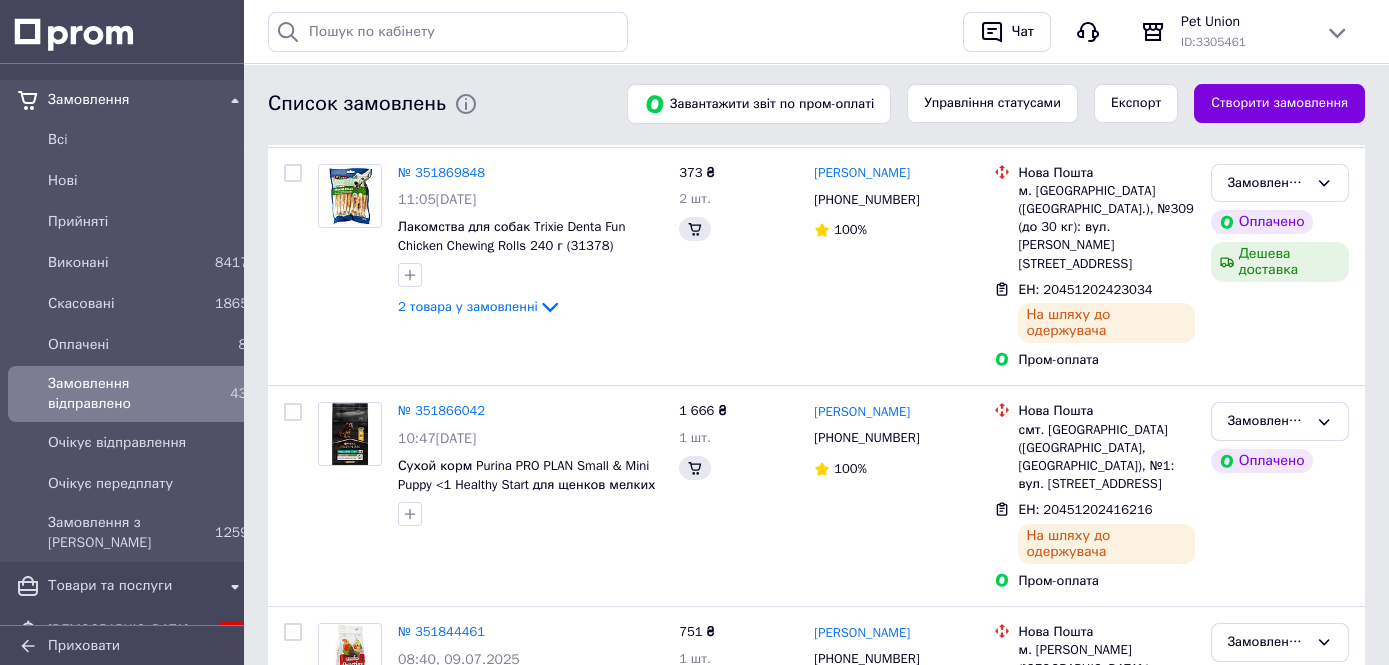 scroll, scrollTop: 0, scrollLeft: 0, axis: both 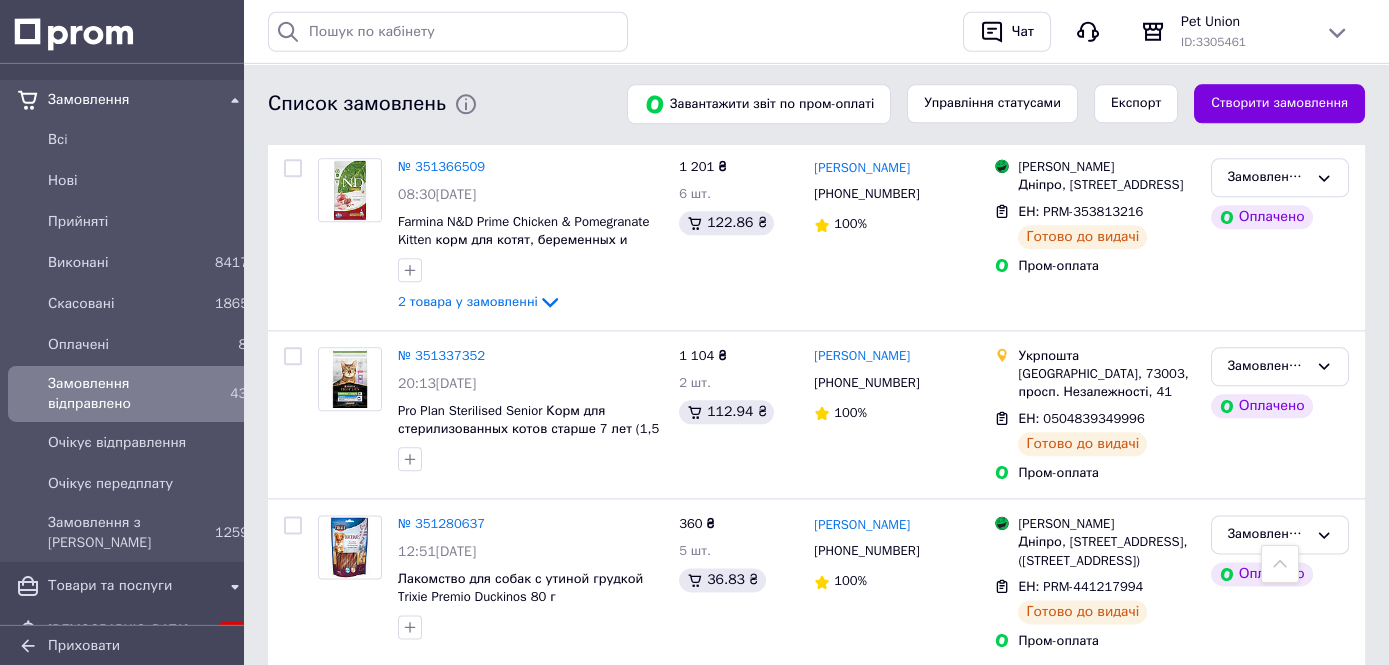 click 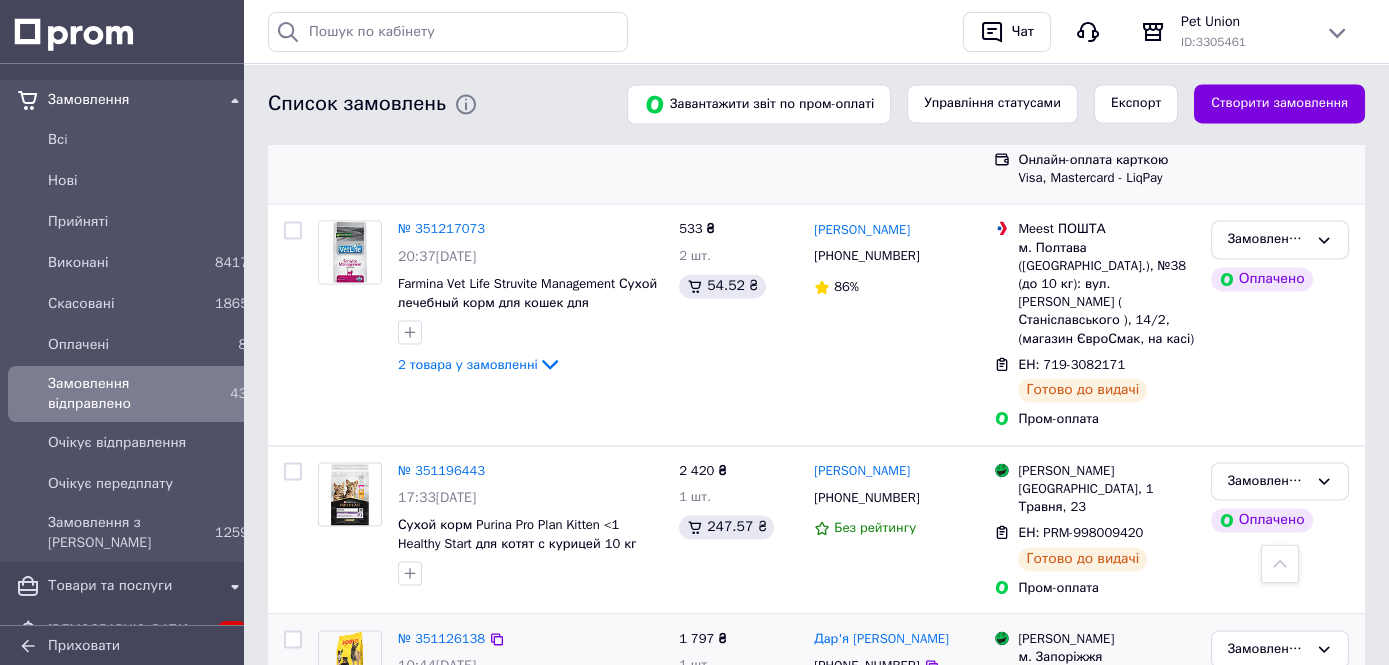 scroll, scrollTop: 8277, scrollLeft: 0, axis: vertical 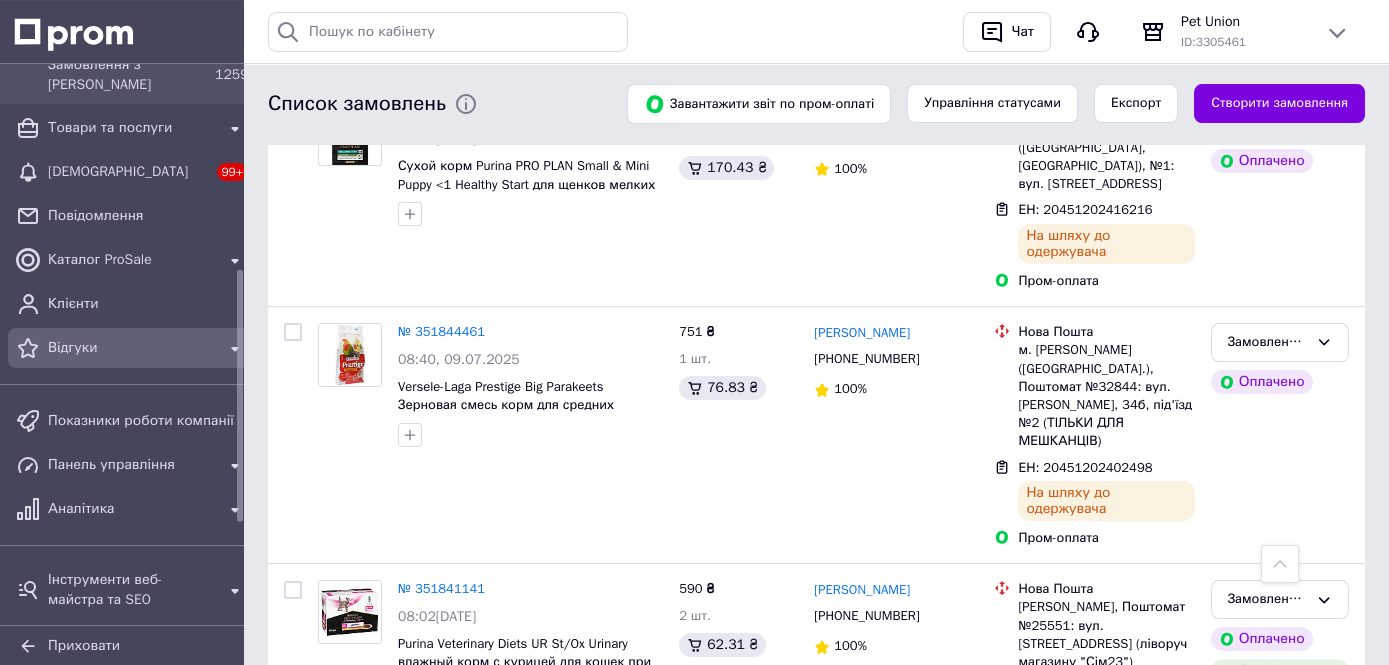 click on "Відгуки" at bounding box center [131, 348] 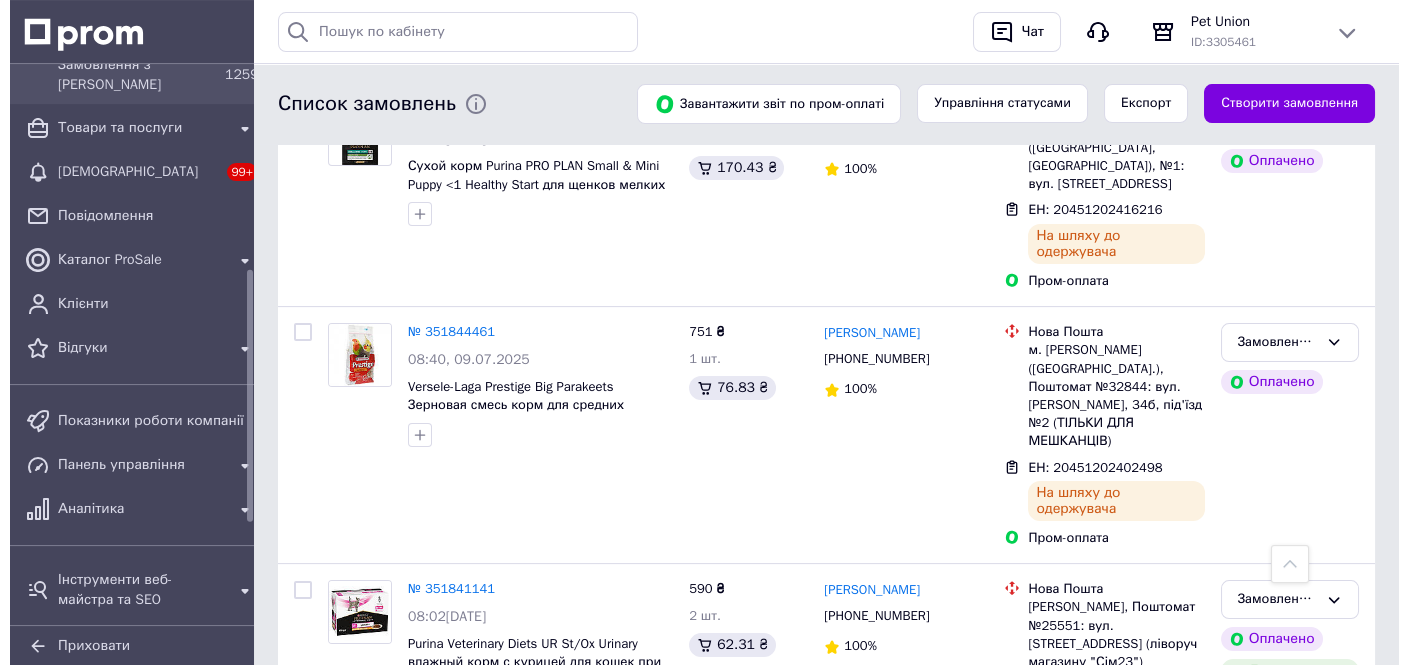 scroll, scrollTop: 0, scrollLeft: 0, axis: both 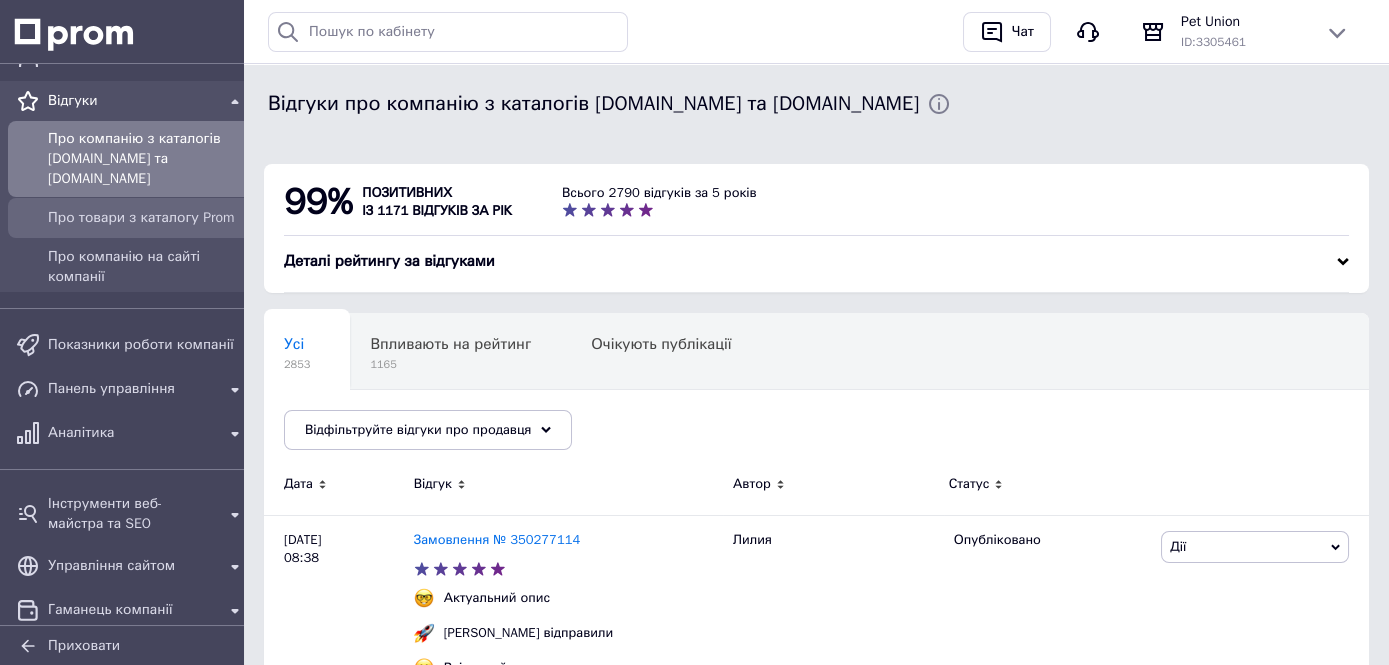 click on "Про товари з каталогу Prom" at bounding box center [147, 218] 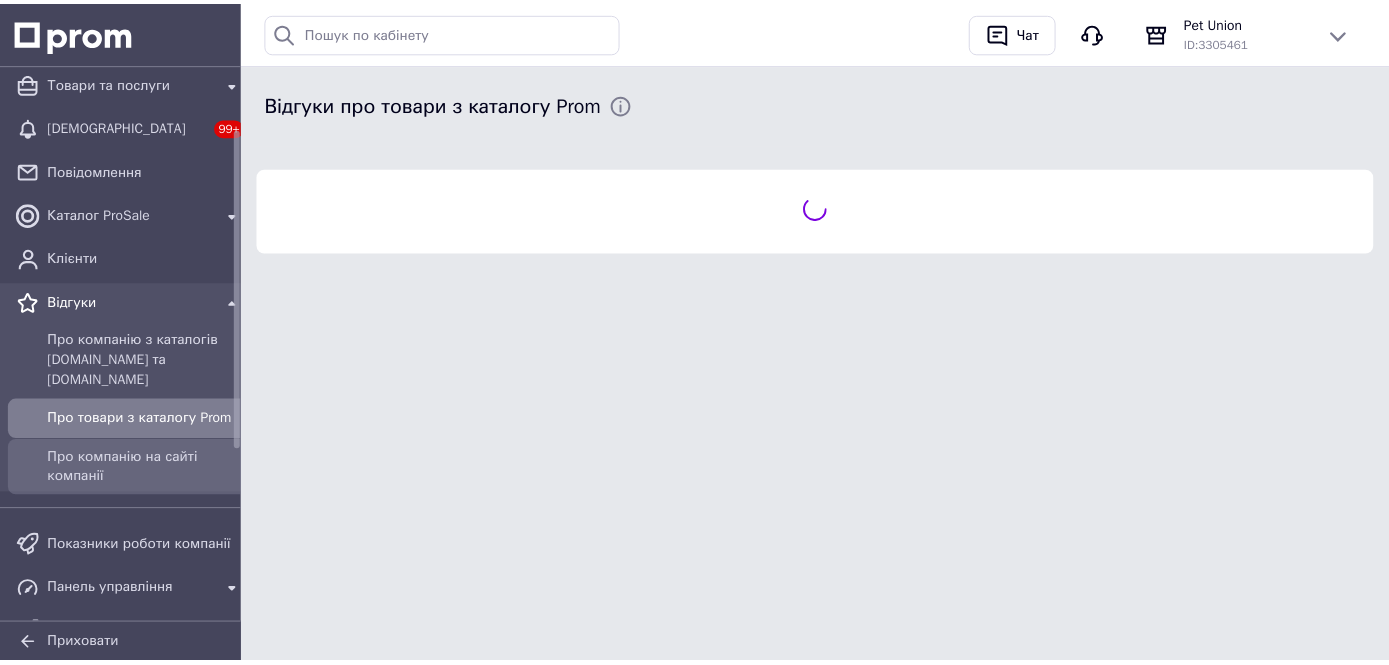 scroll, scrollTop: 0, scrollLeft: 0, axis: both 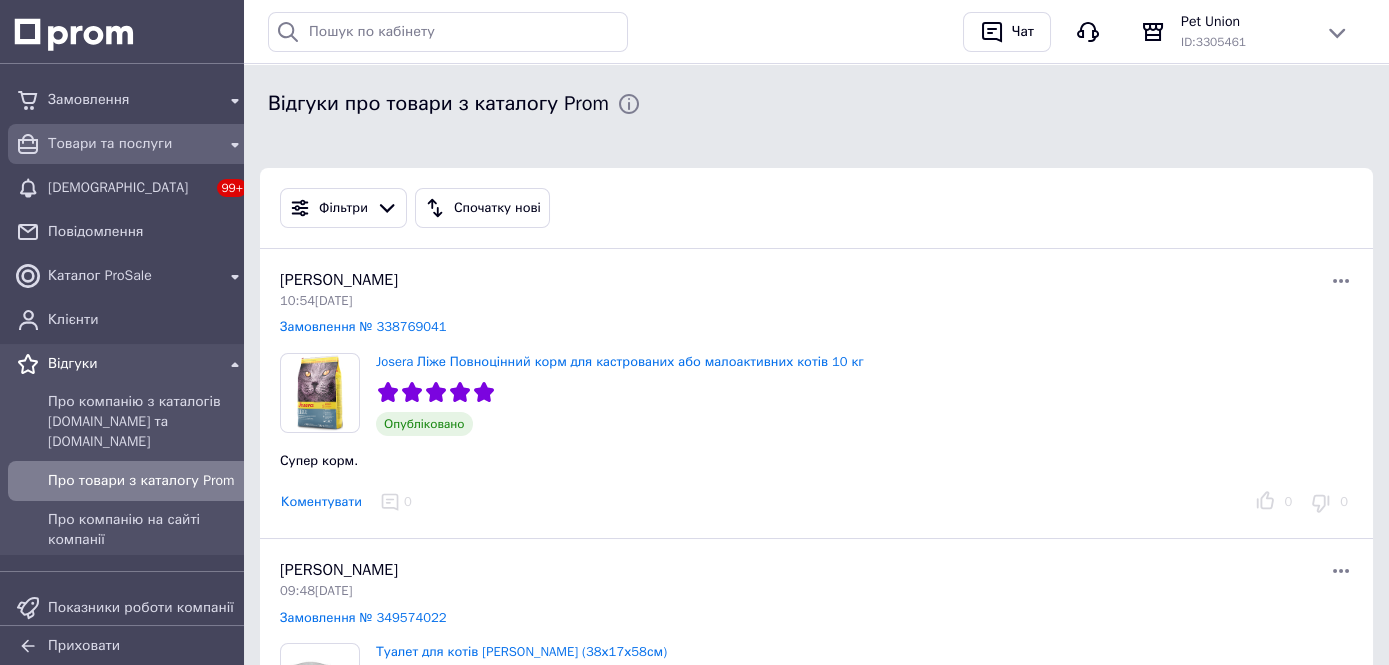 click on "Товари та послуги" at bounding box center [131, 144] 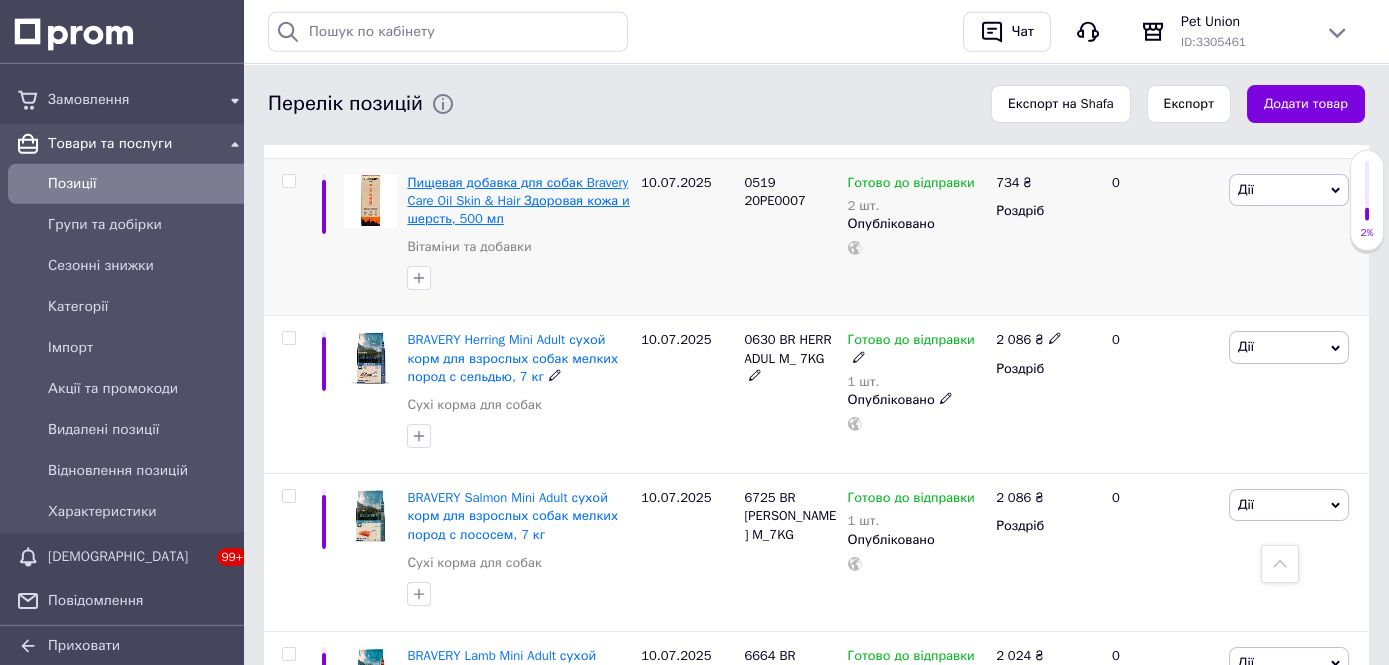 scroll, scrollTop: 281, scrollLeft: 0, axis: vertical 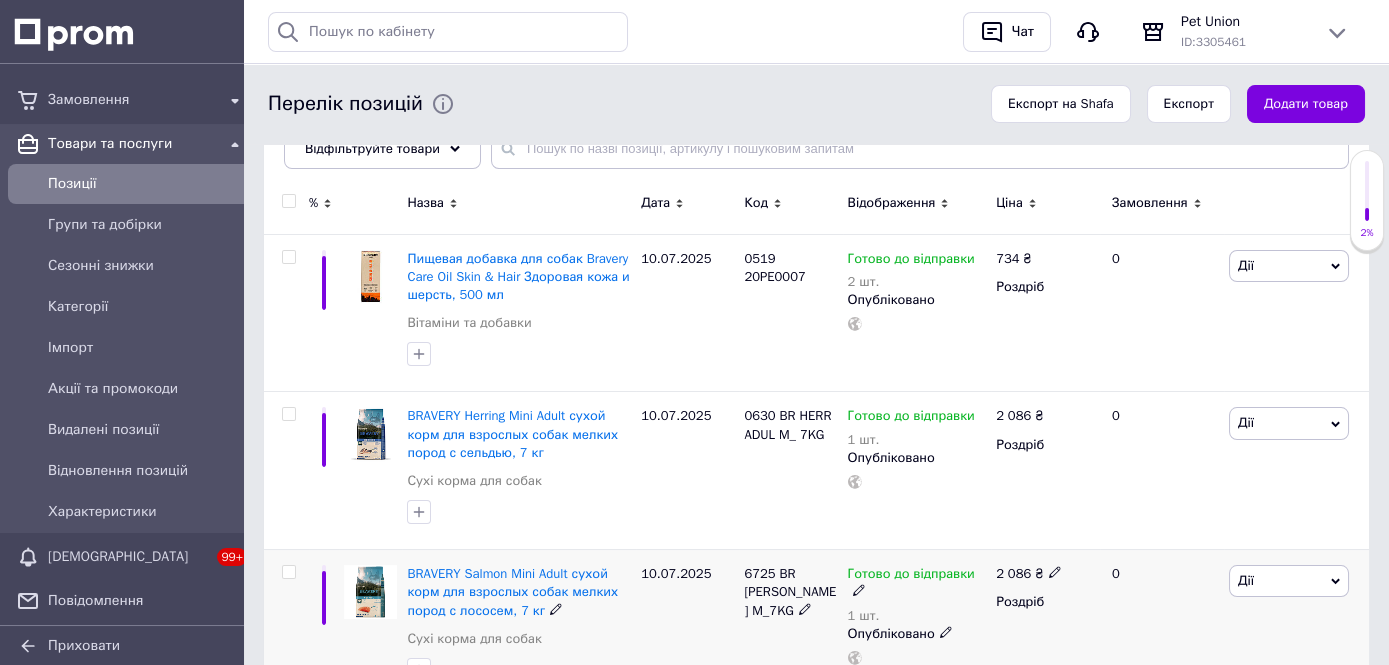 click at bounding box center [288, 572] 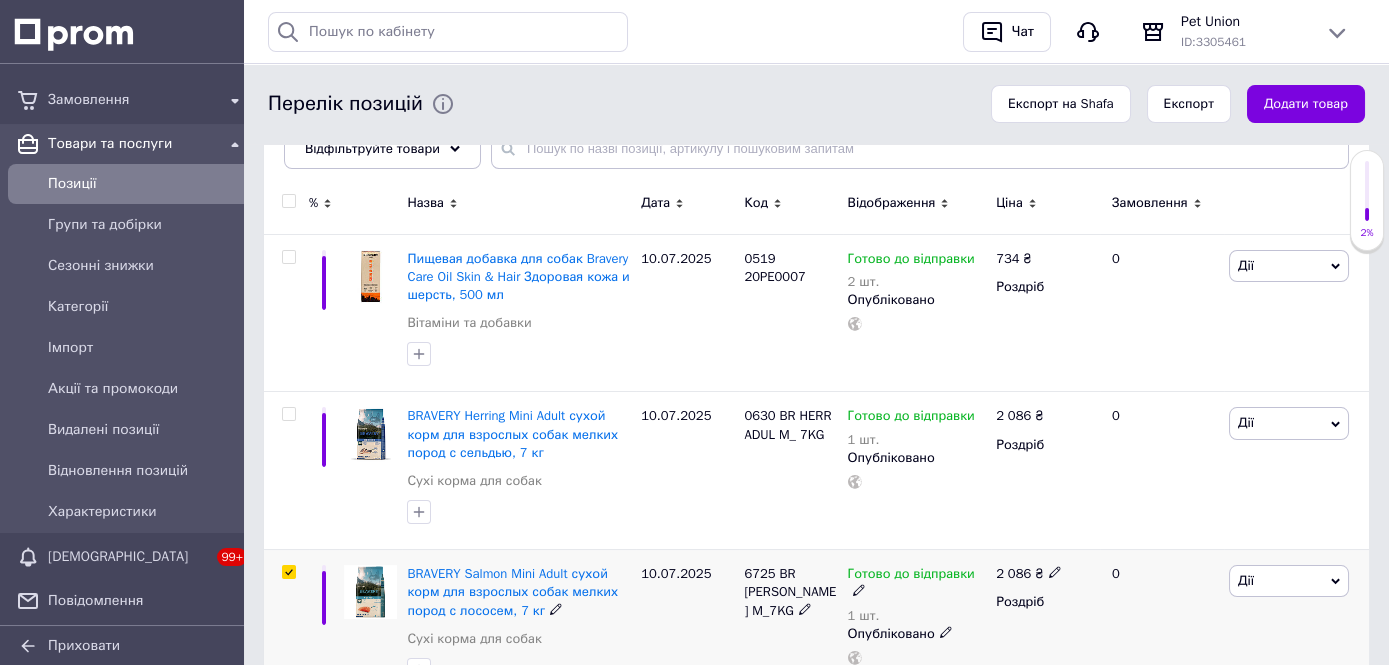 checkbox on "true" 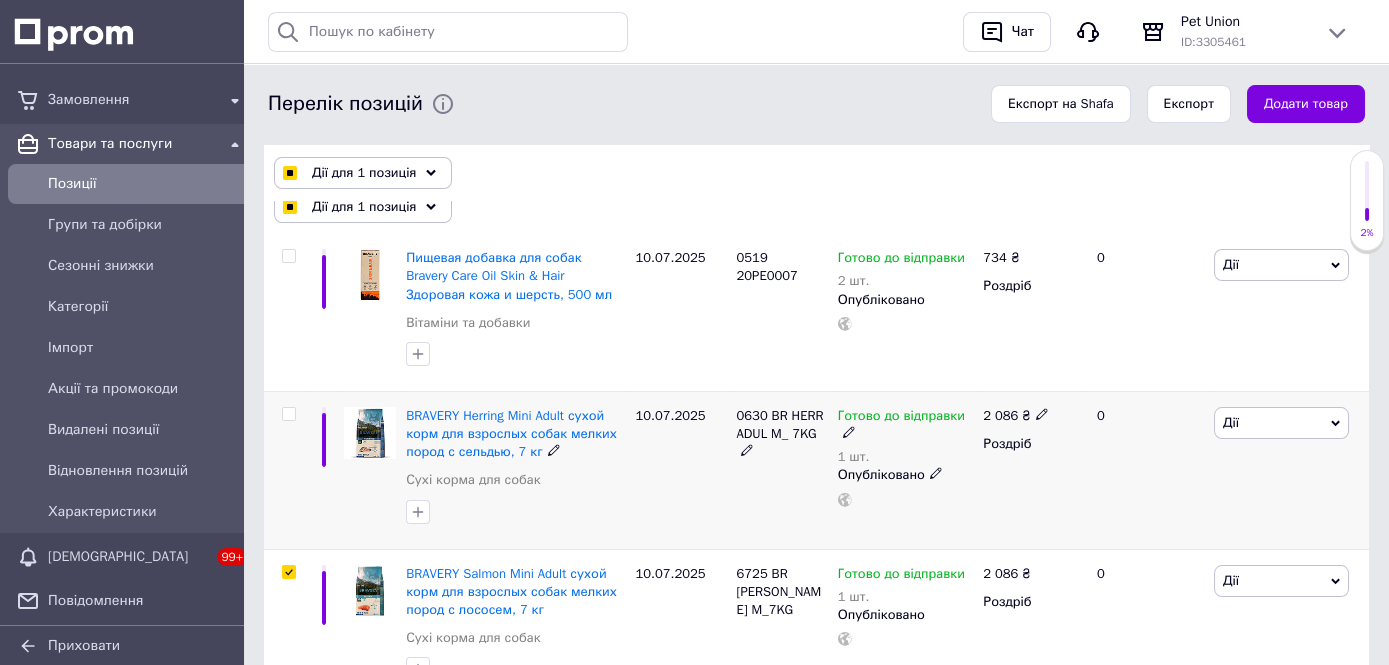 click at bounding box center [288, 414] 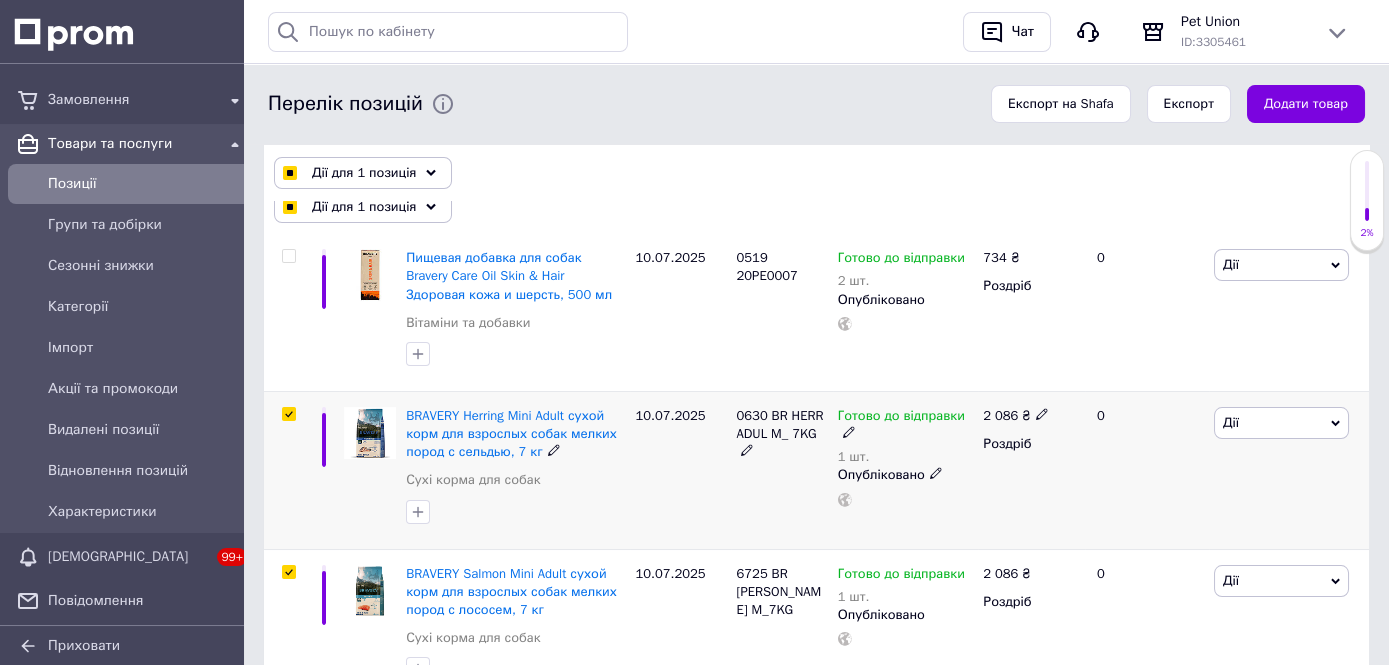 checkbox on "true" 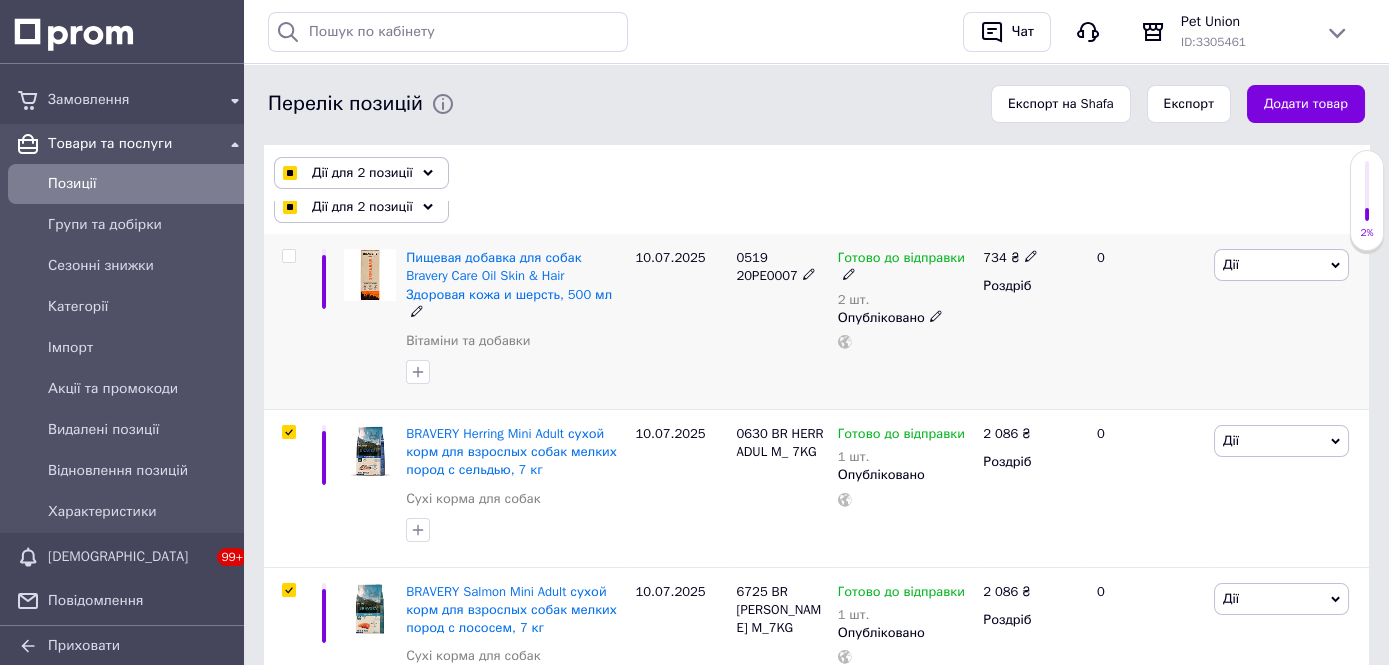 click at bounding box center (288, 256) 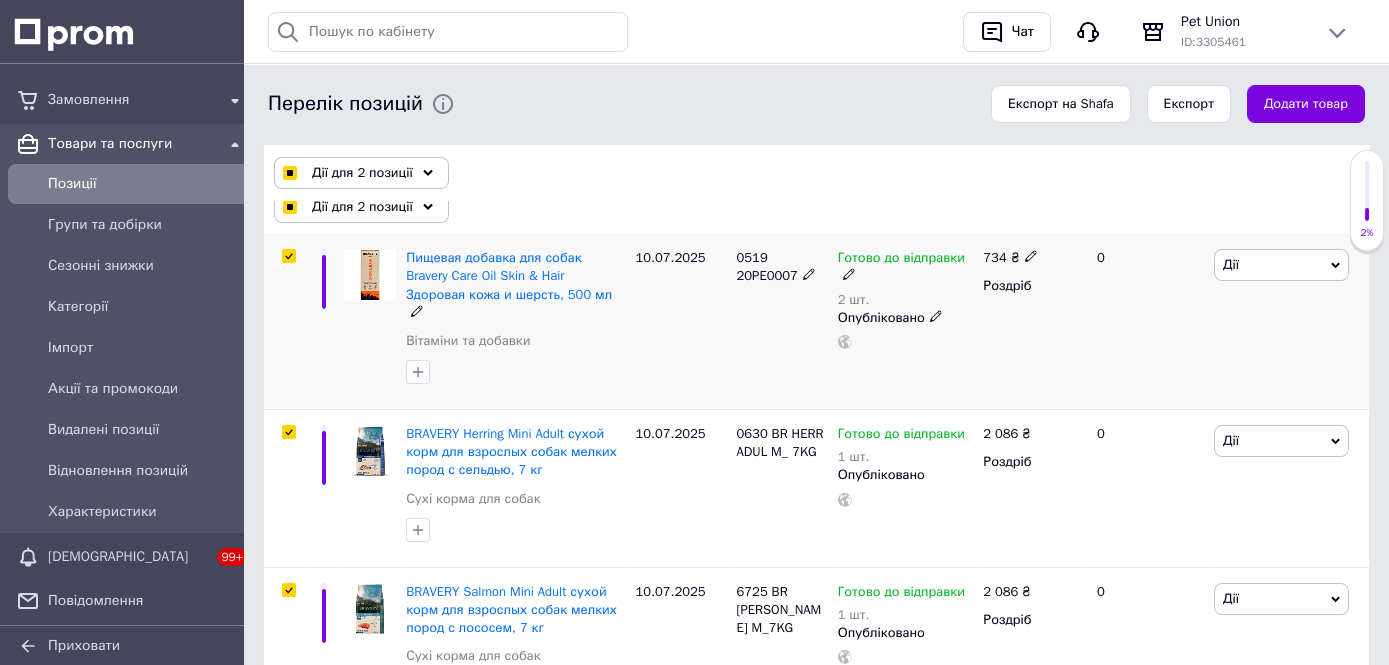 checkbox on "true" 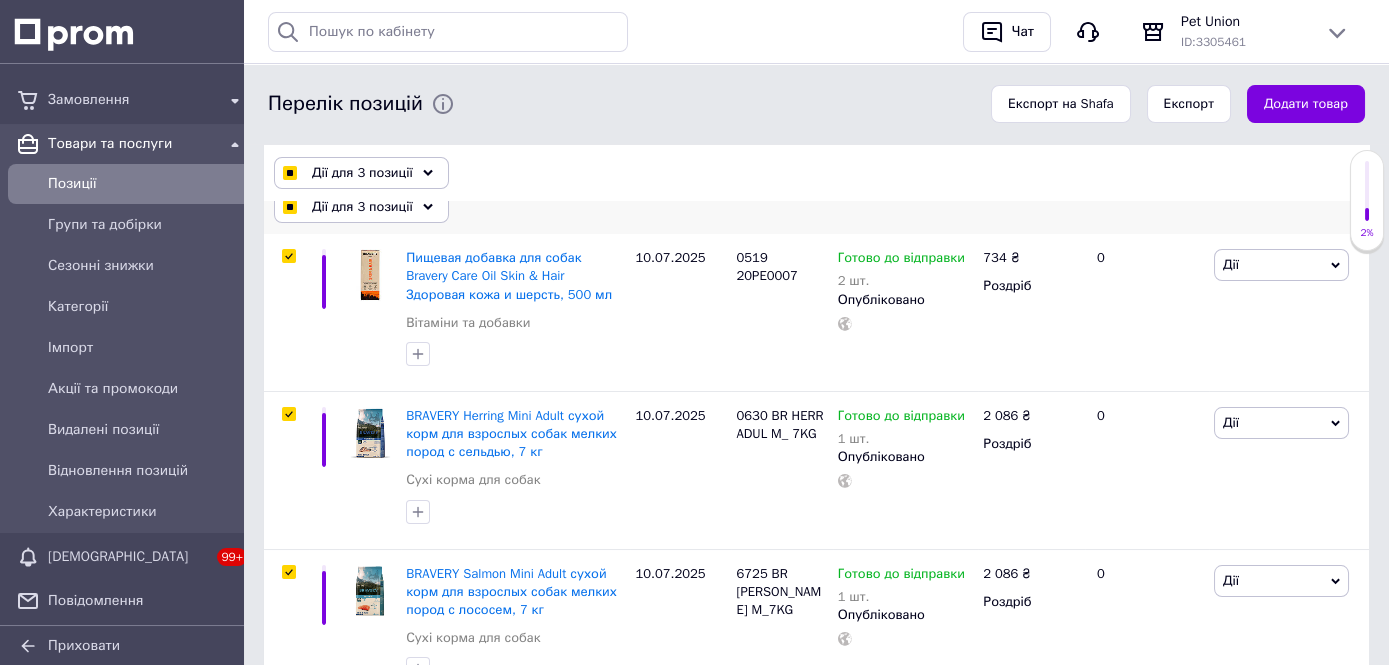 click 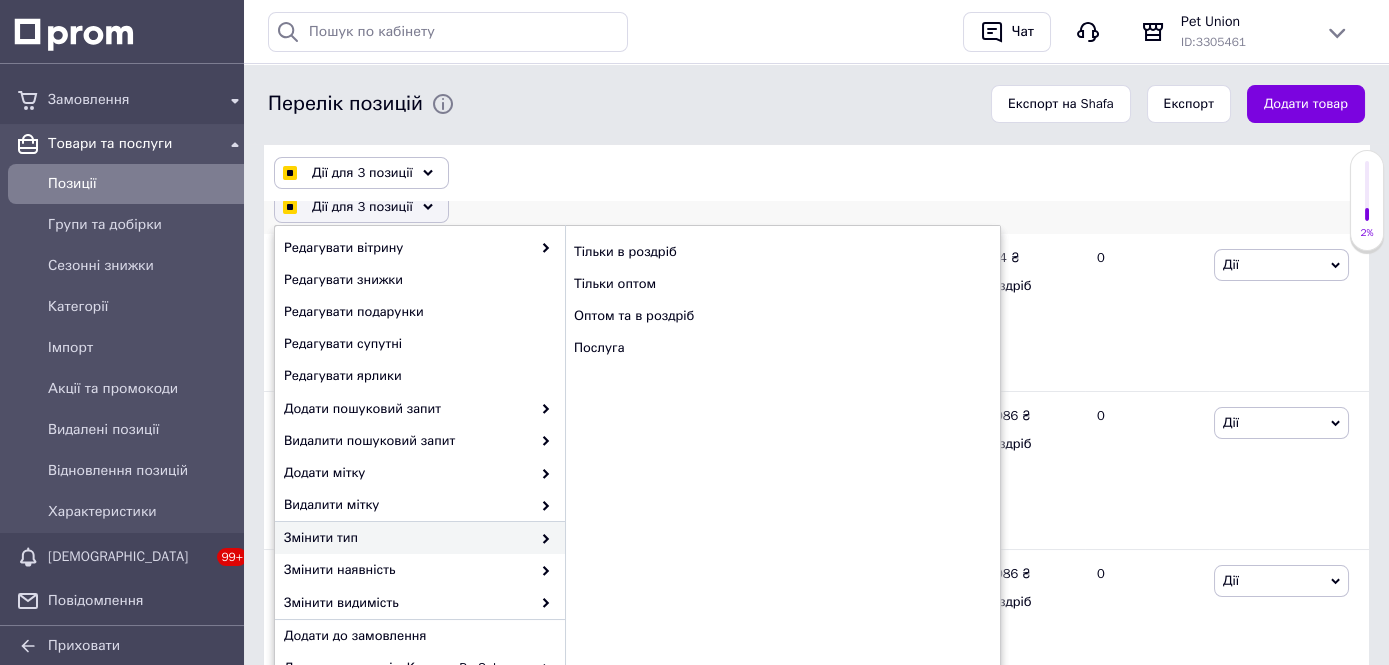 scroll, scrollTop: 180, scrollLeft: 0, axis: vertical 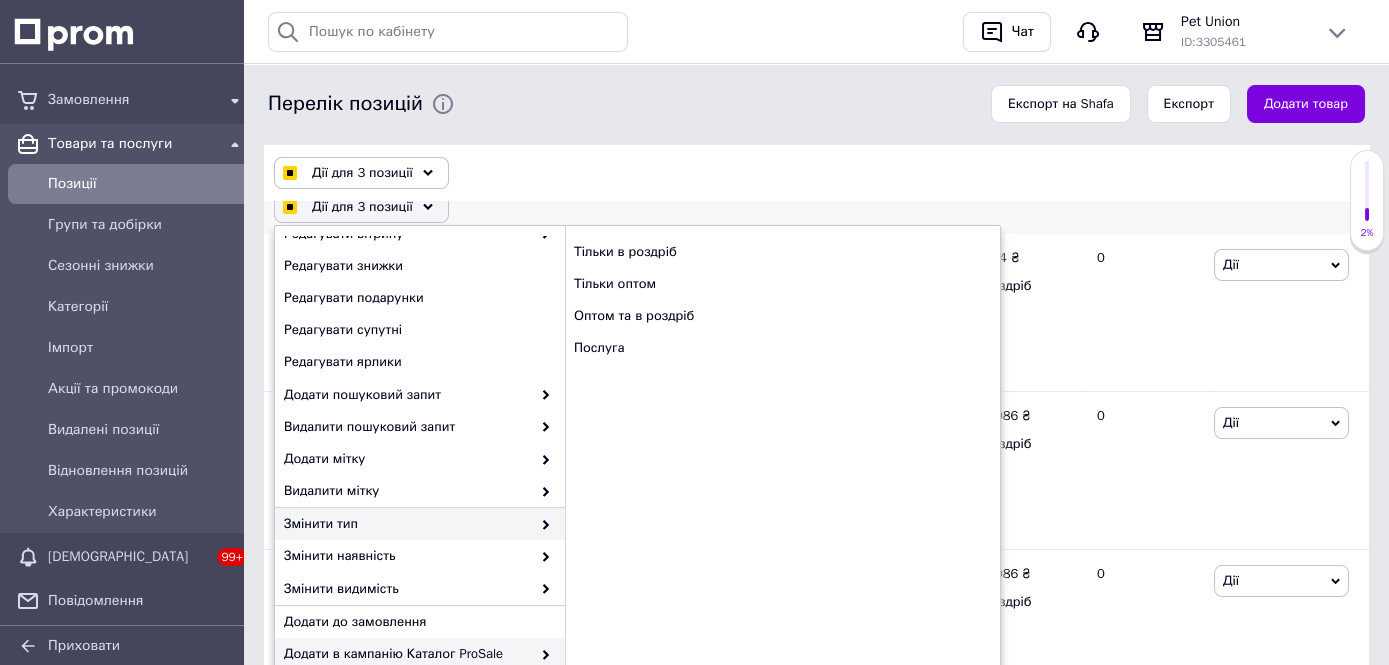 checkbox on "true" 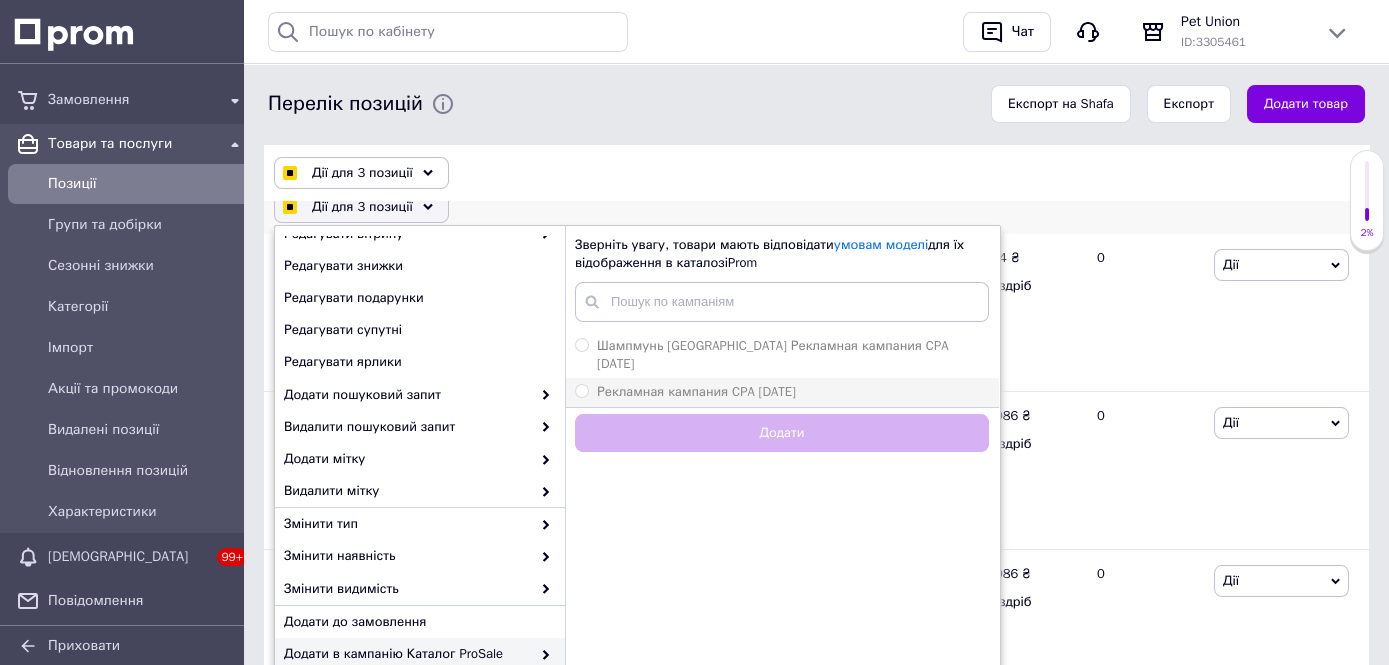 checkbox on "true" 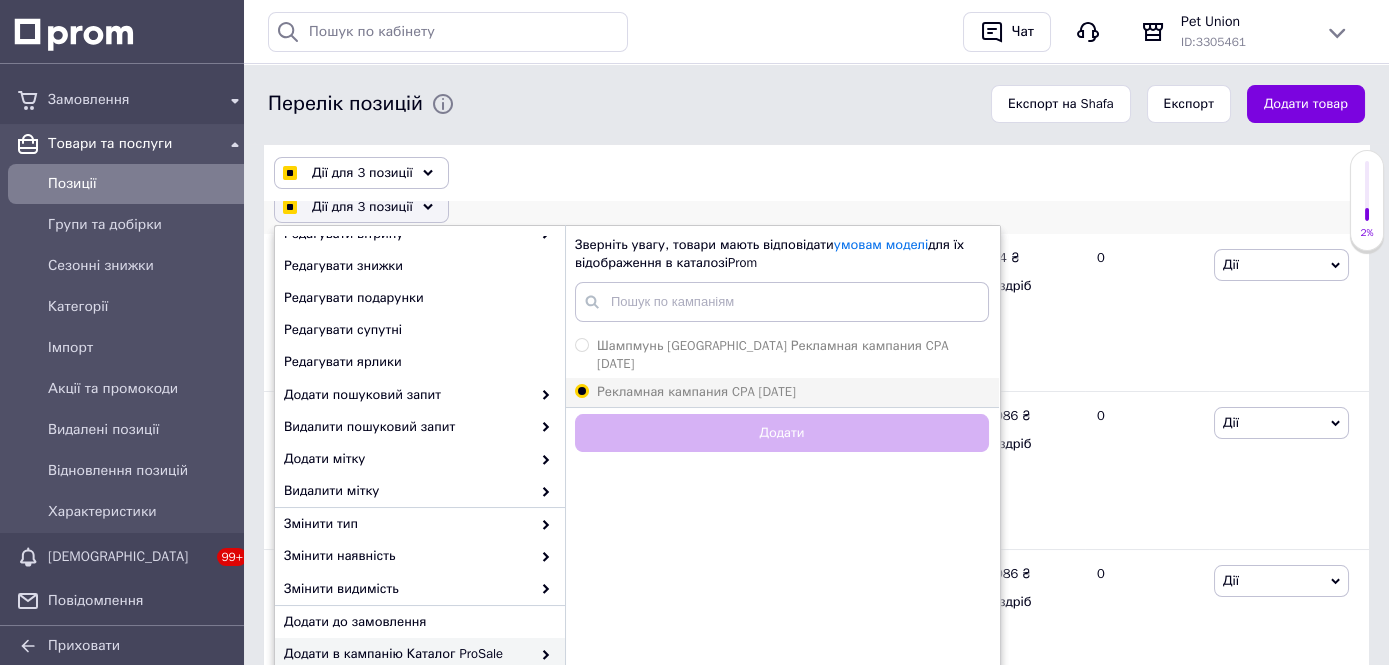 click on "Рекламная кампания CPA [DATE]" at bounding box center [581, 390] 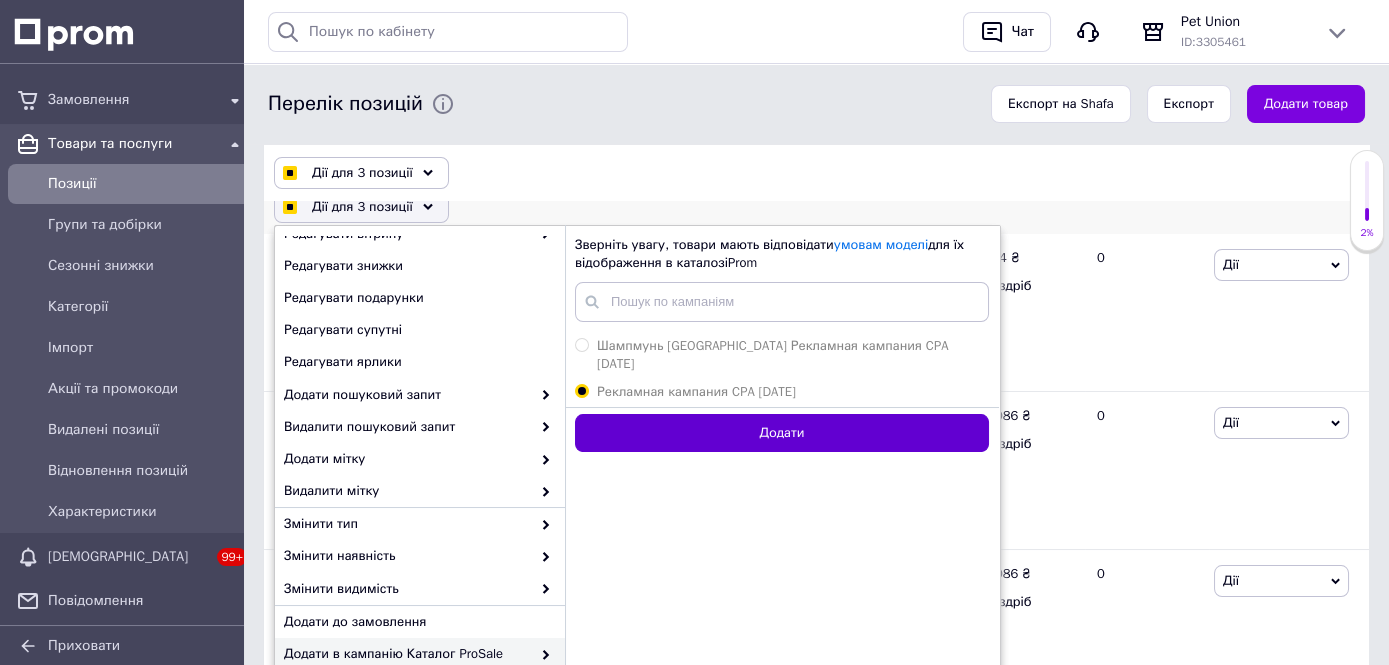 click on "Додати" at bounding box center [782, 433] 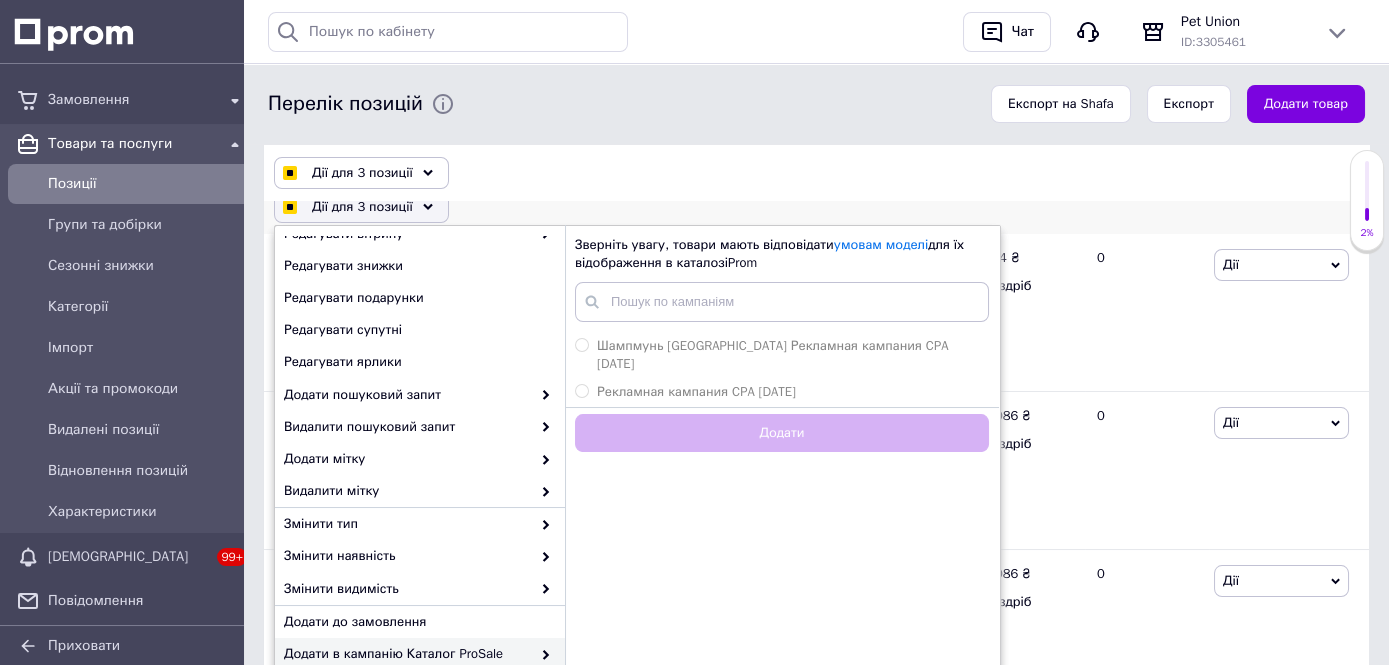 checkbox on "true" 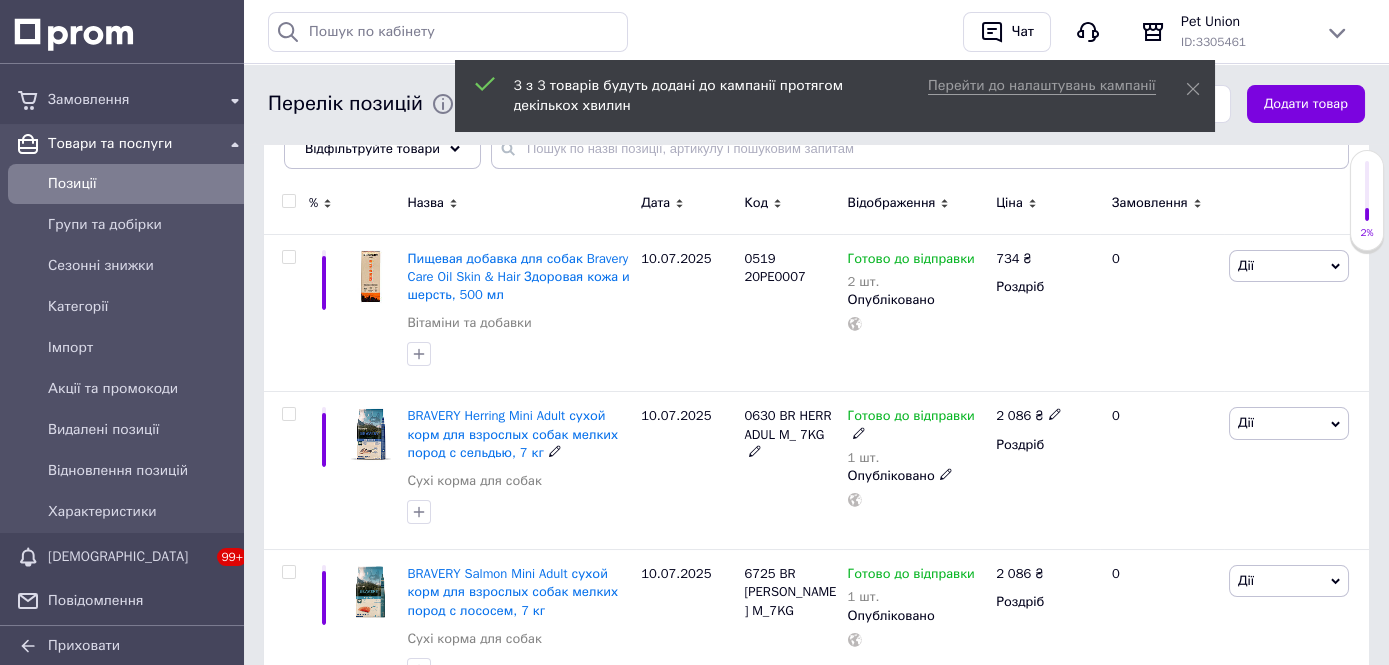 checkbox on "false" 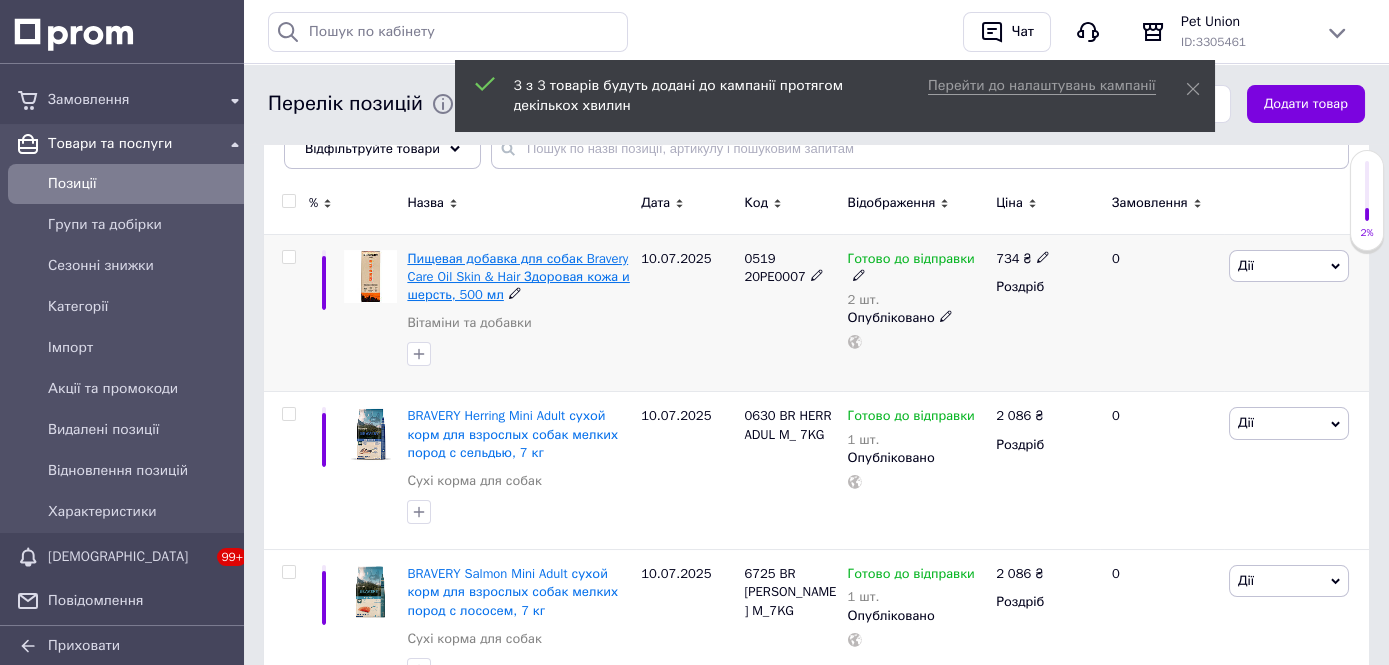 click on "Пищевая добавка для собак Bravery Care Oil Skin & Hair Здоровая кожа и шерсть, 500 мл" at bounding box center [518, 276] 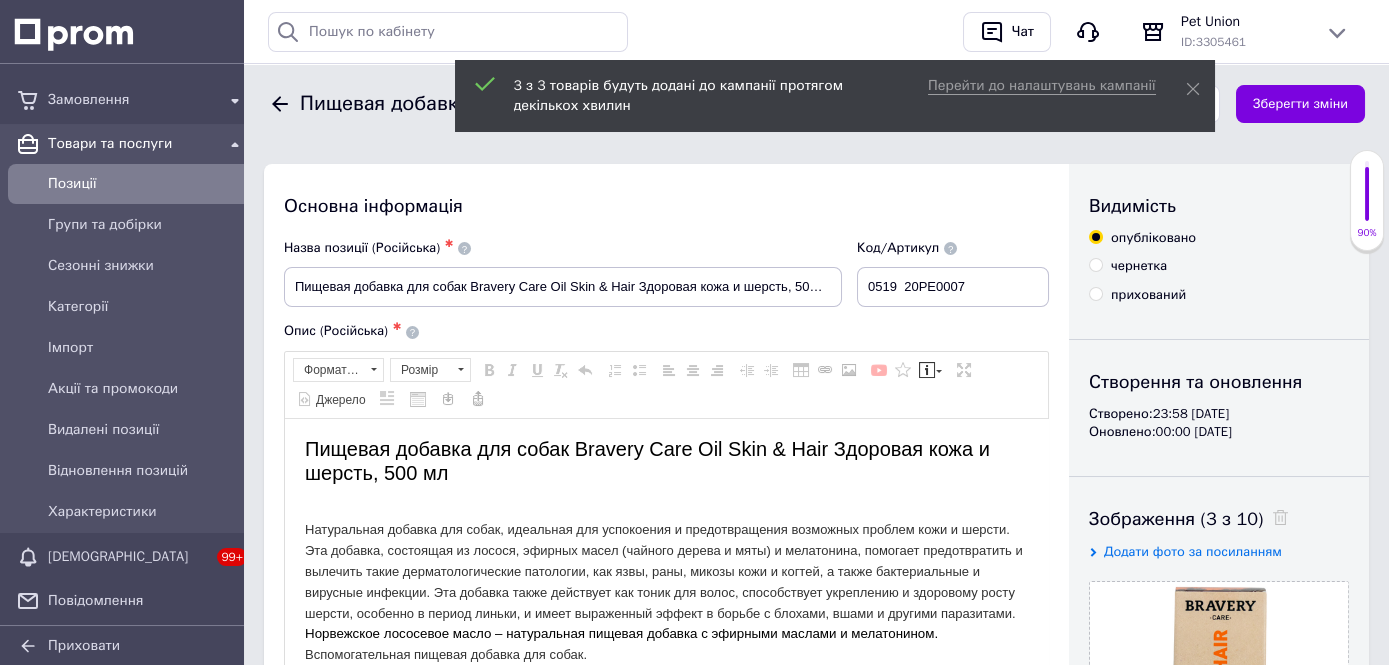 scroll, scrollTop: 0, scrollLeft: 0, axis: both 